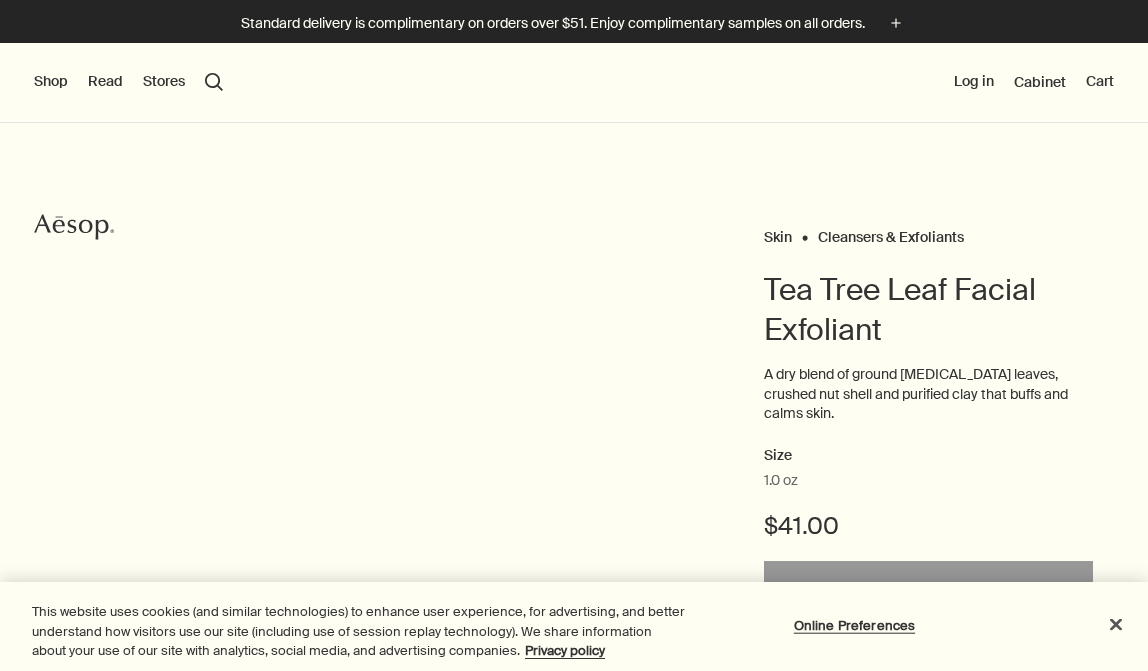 scroll, scrollTop: 0, scrollLeft: 0, axis: both 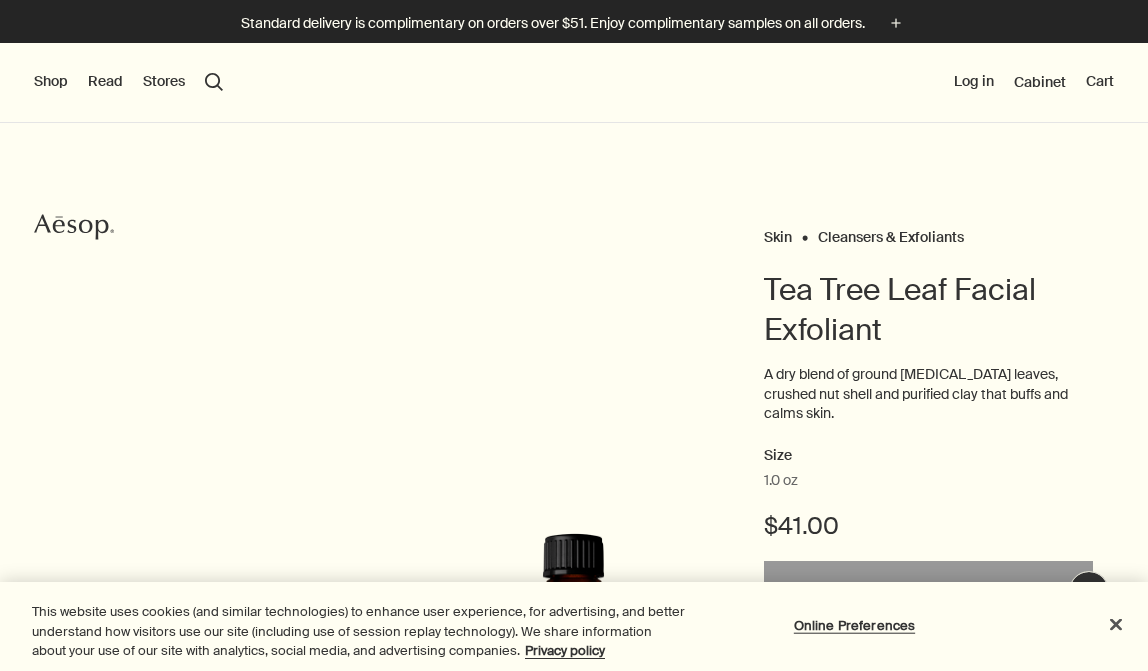 click on "Shop" at bounding box center (51, 82) 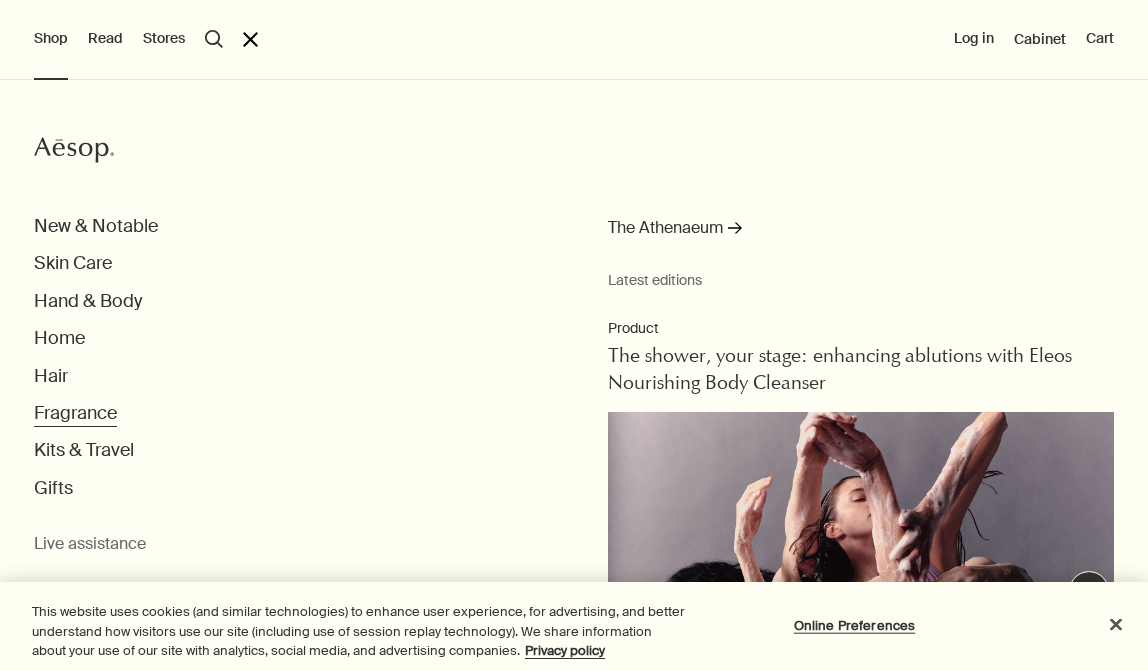 click on "Fragrance" at bounding box center (75, 413) 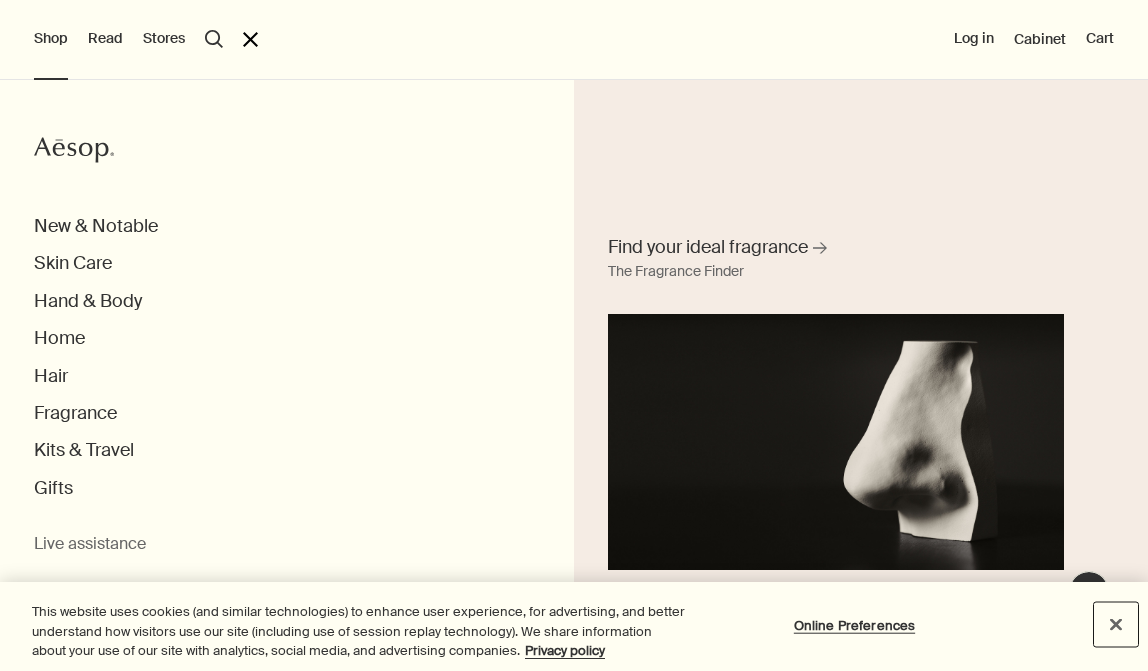 click at bounding box center (1116, 624) 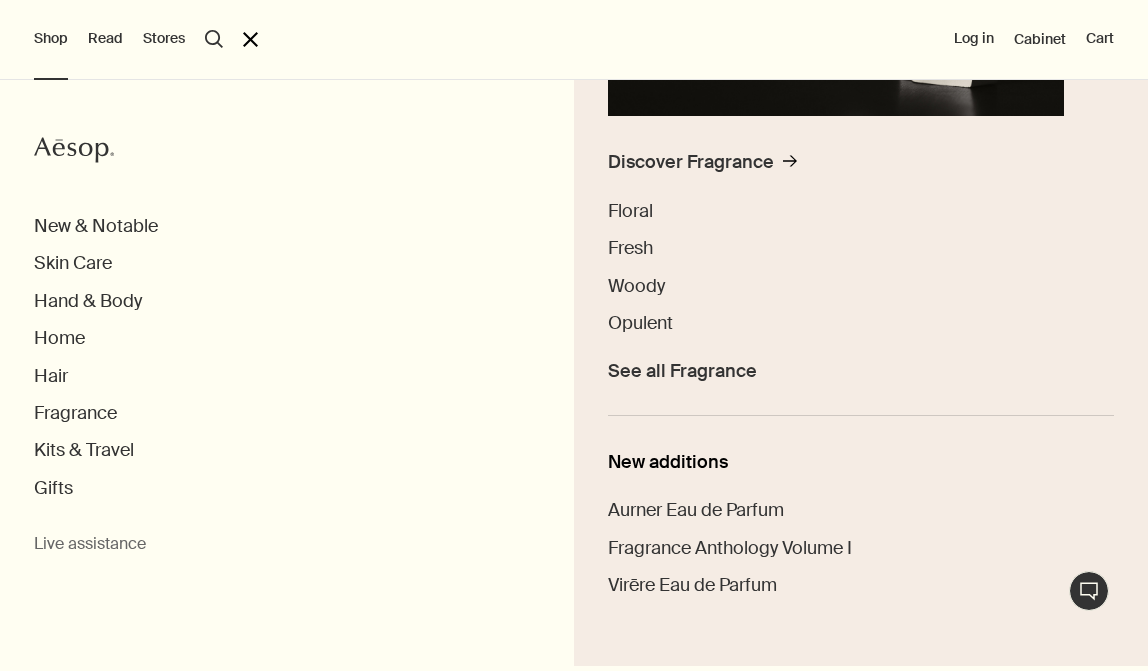 scroll, scrollTop: 508, scrollLeft: 0, axis: vertical 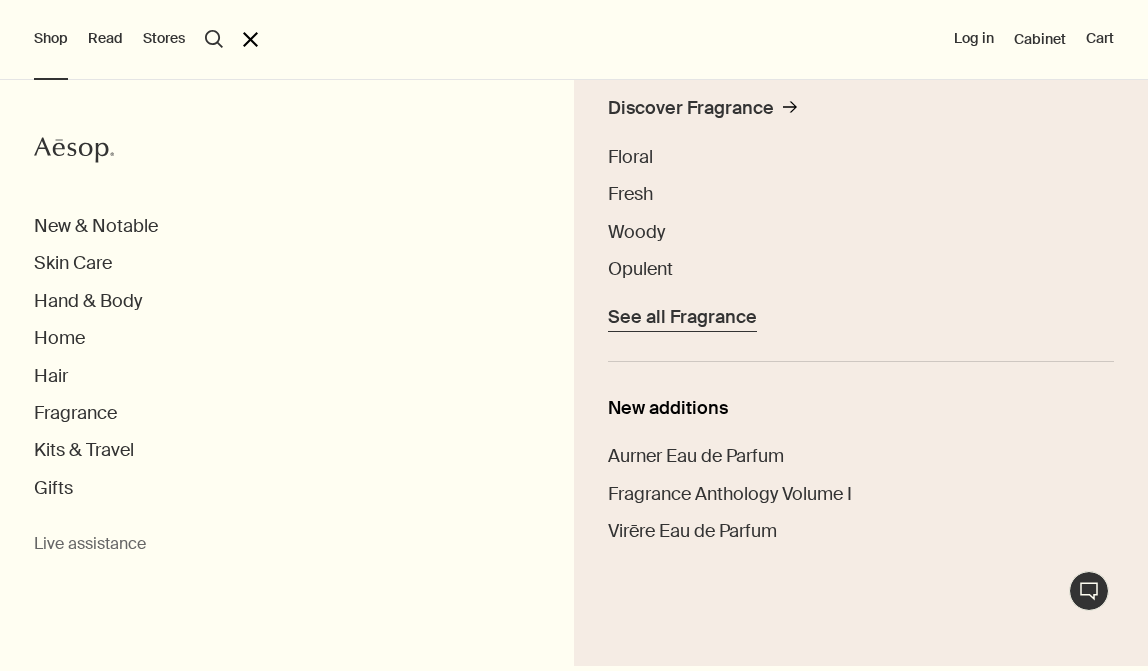 click on "See all Fragrance" at bounding box center [682, 317] 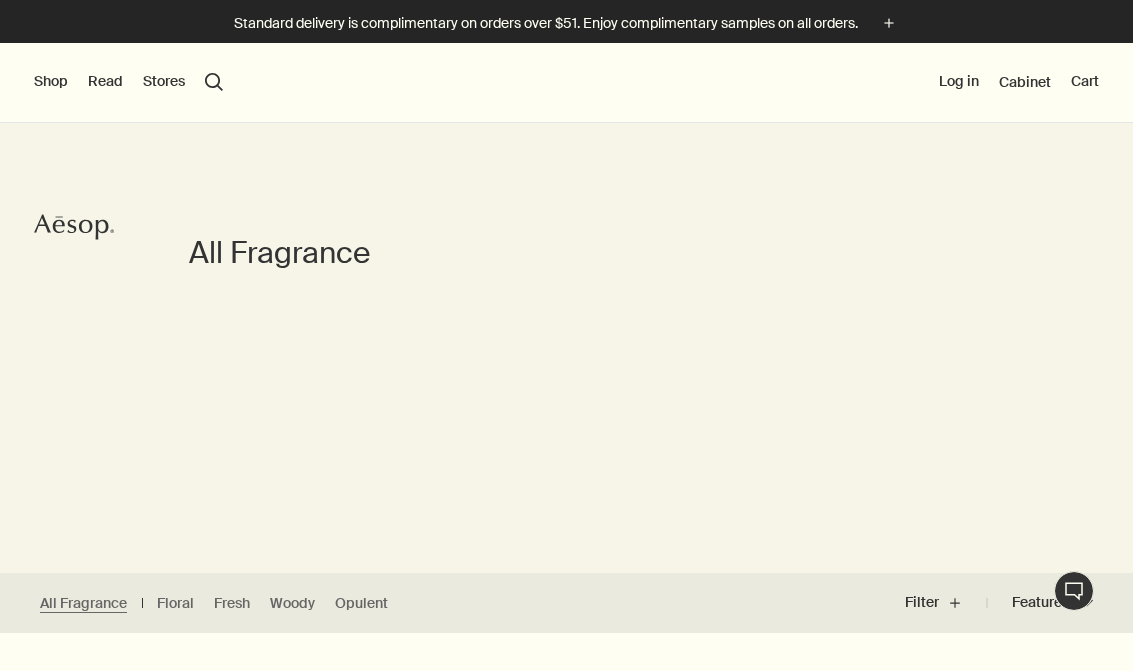 scroll, scrollTop: 0, scrollLeft: 0, axis: both 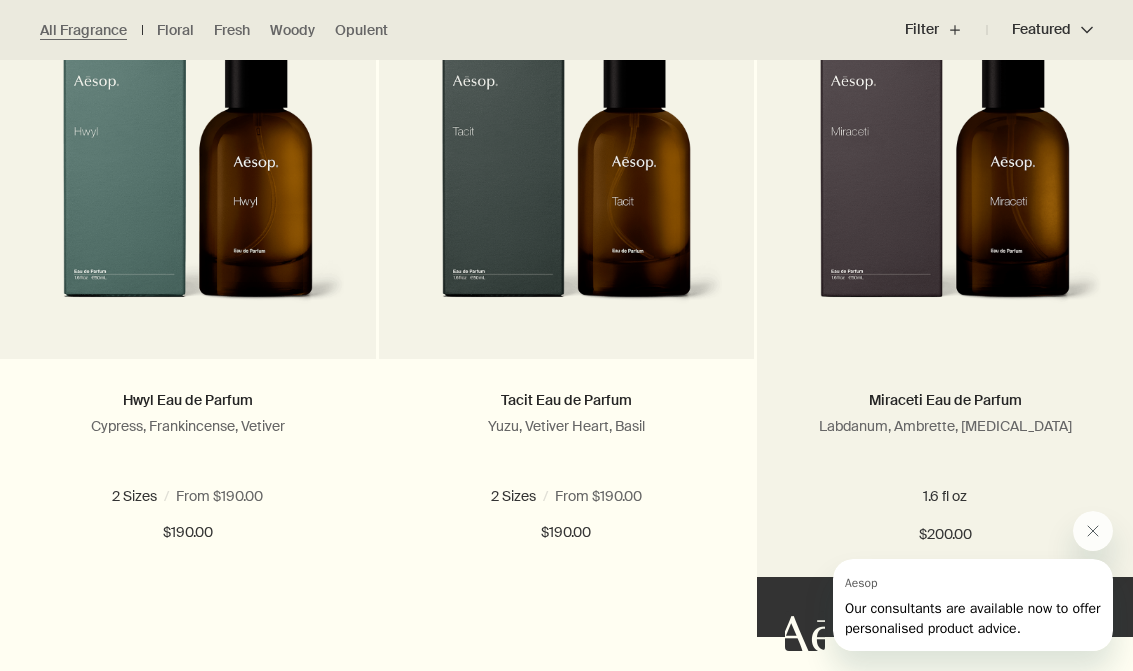 click on "Miraceti Eau de Parfum Labdanum, Ambrette, Styrax" at bounding box center (945, 430) 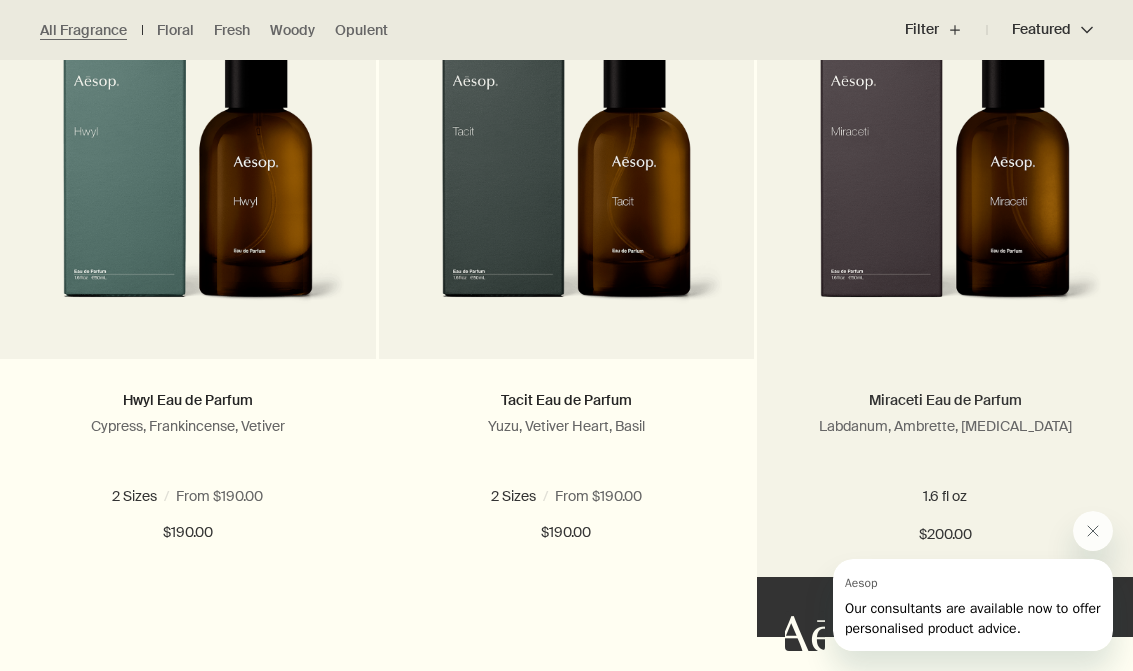 click on "Miraceti Eau de Parfum" at bounding box center [945, 400] 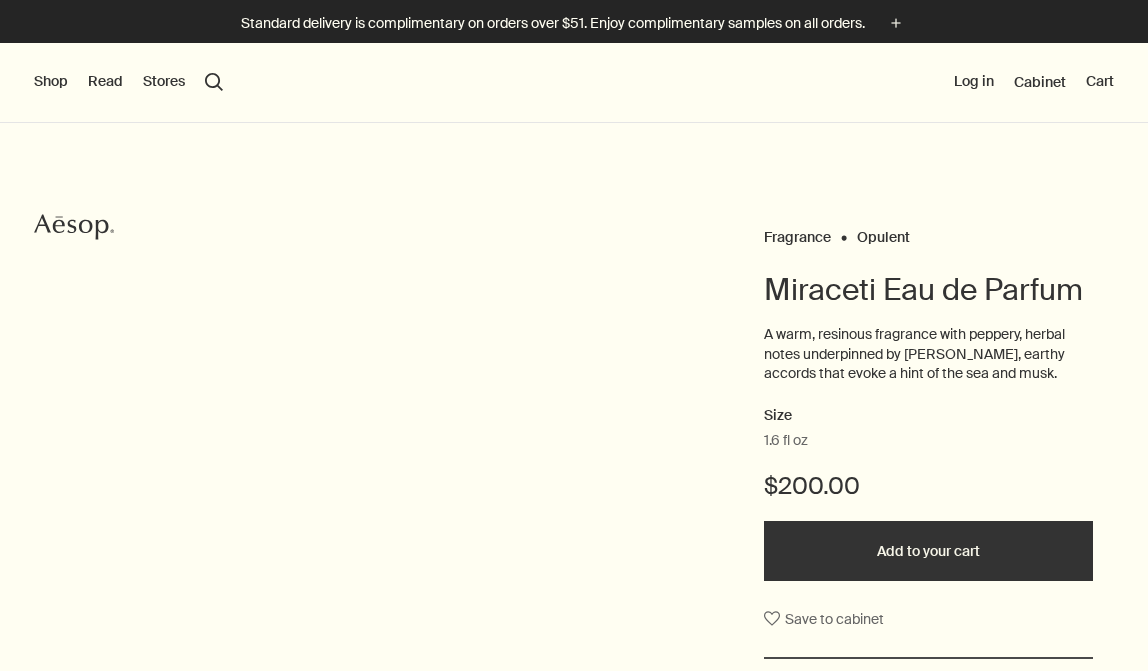 scroll, scrollTop: 0, scrollLeft: 0, axis: both 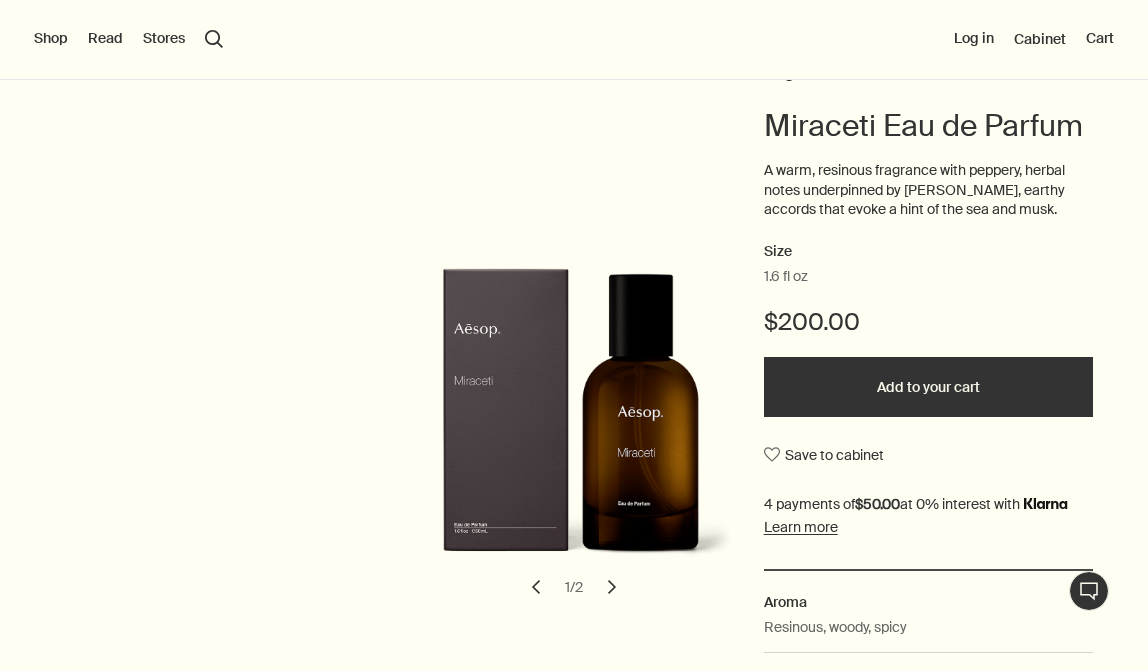click on "chevron" at bounding box center (612, 587) 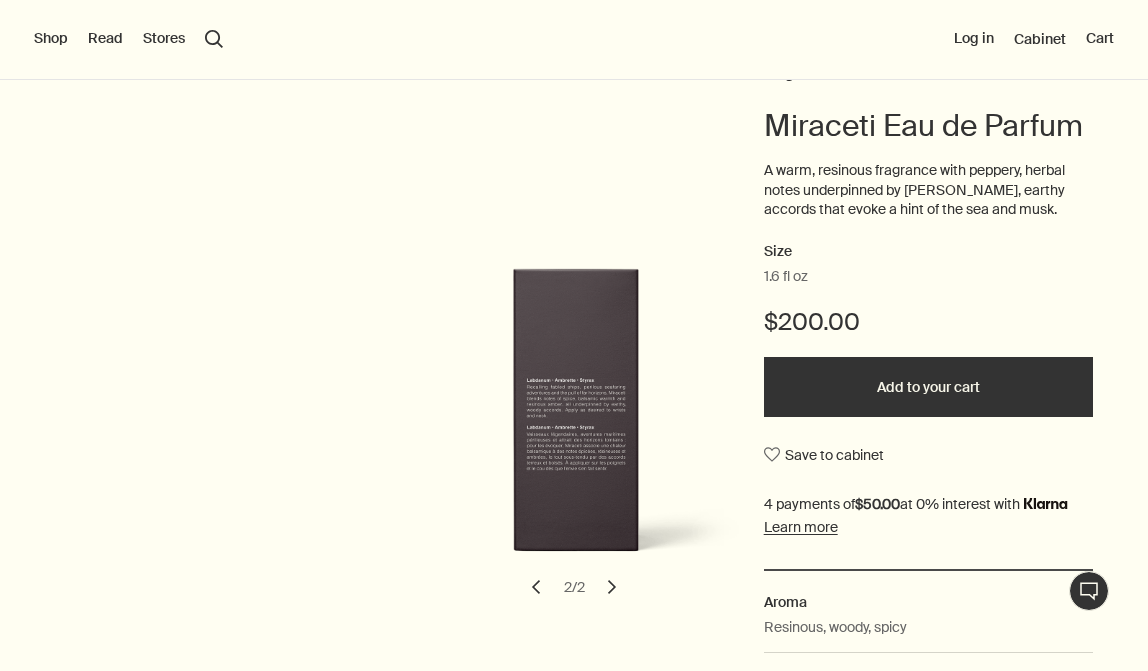 click on "chevron" at bounding box center [612, 587] 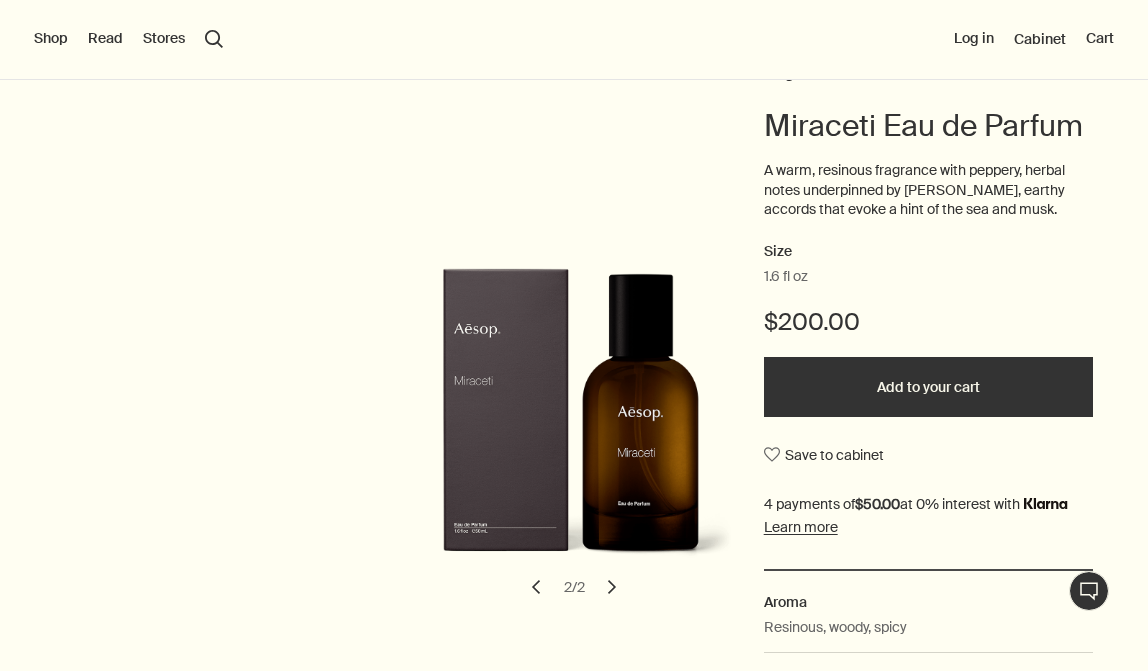 click on "chevron" at bounding box center (612, 587) 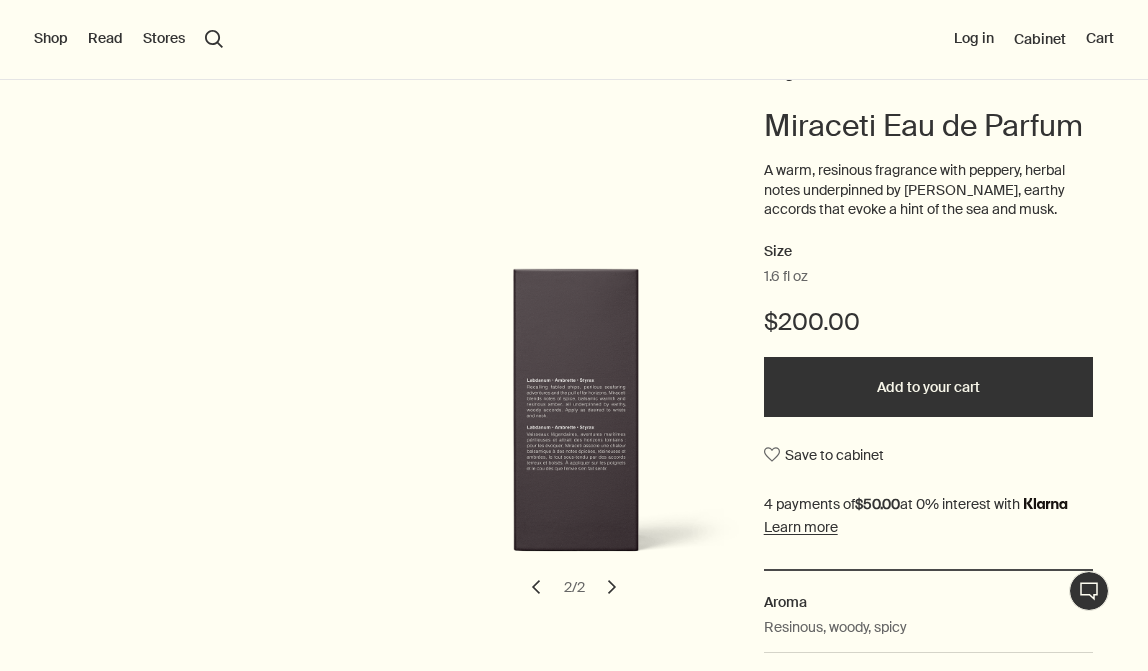 click on "chevron" at bounding box center [612, 587] 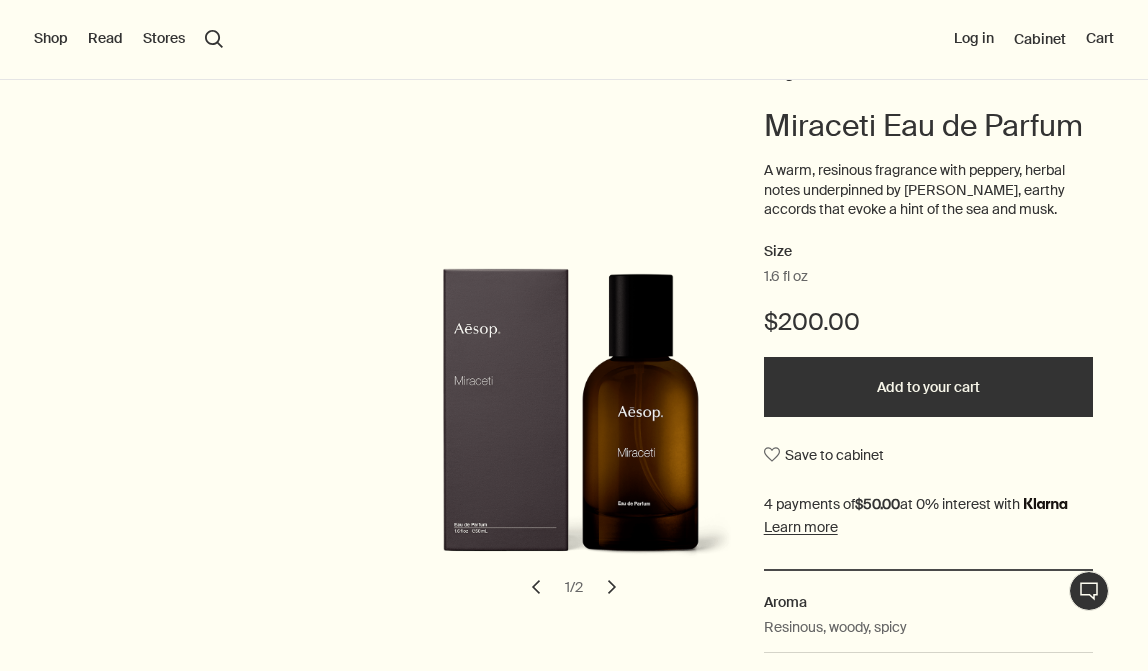 click on "chevron" at bounding box center (612, 587) 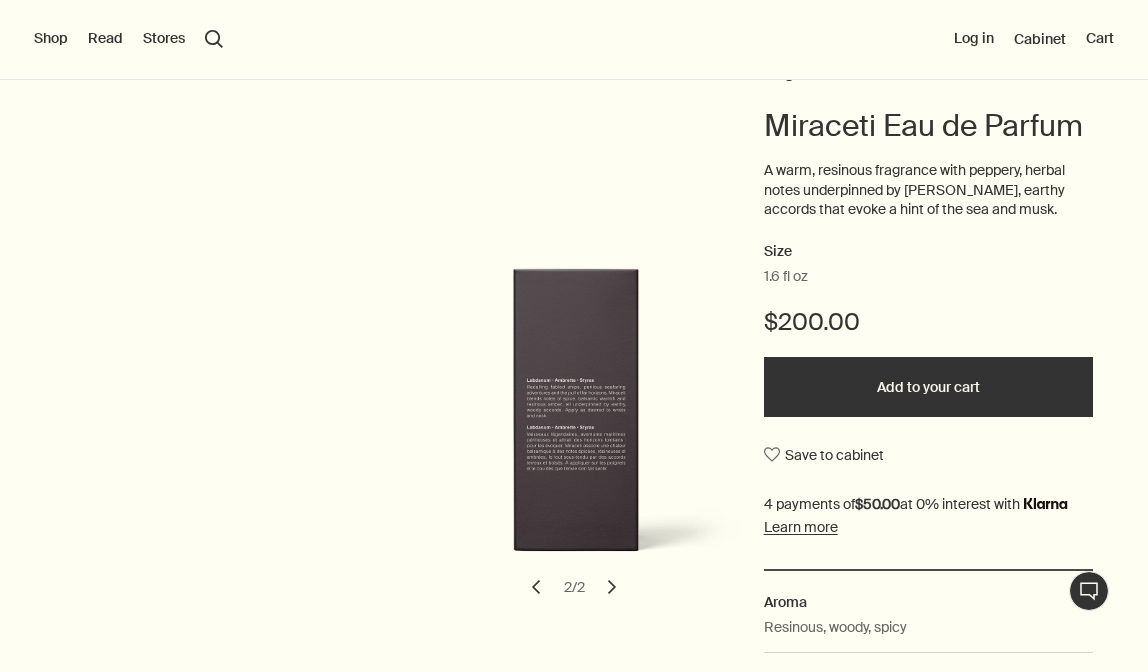 click on "chevron" at bounding box center [612, 587] 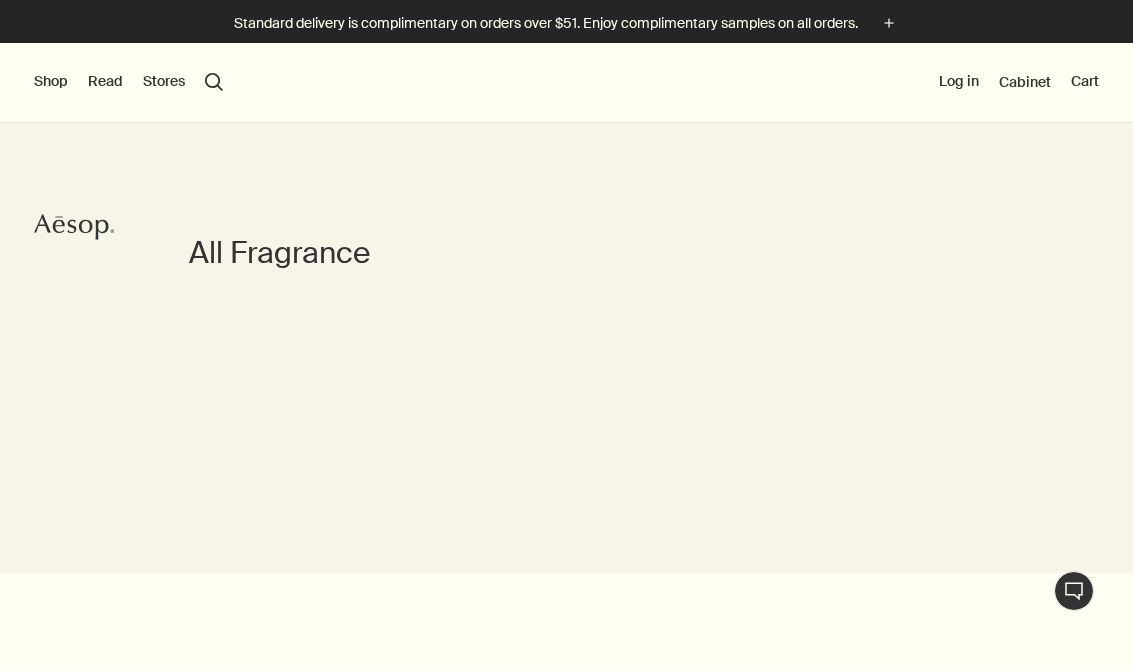 scroll, scrollTop: 1724, scrollLeft: 0, axis: vertical 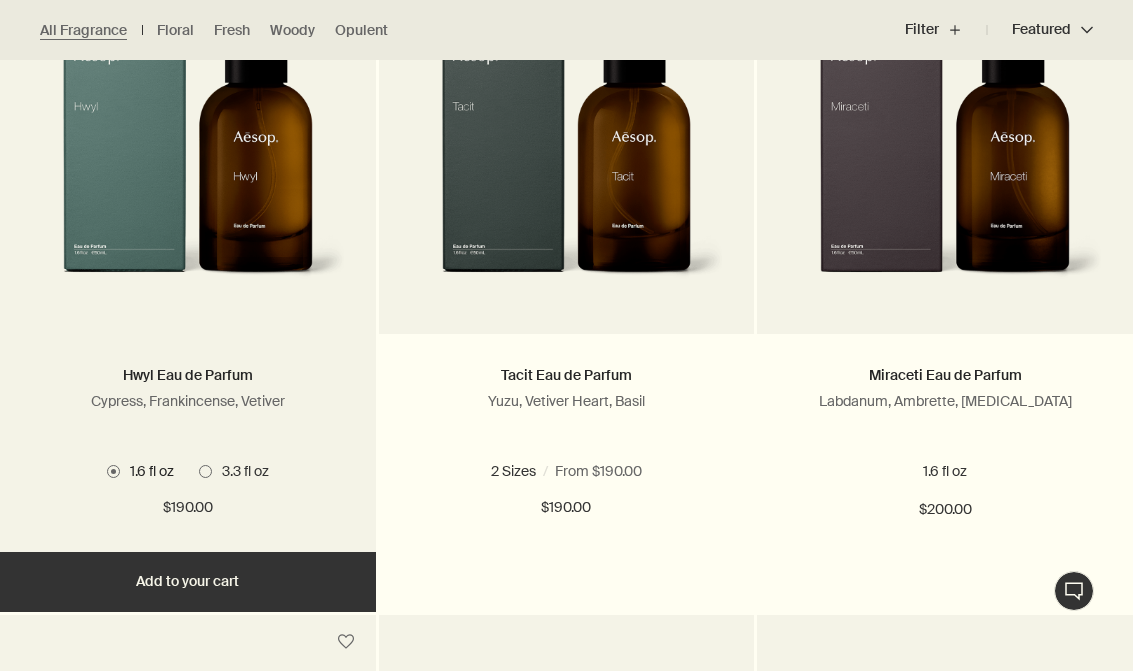 click at bounding box center [188, 151] 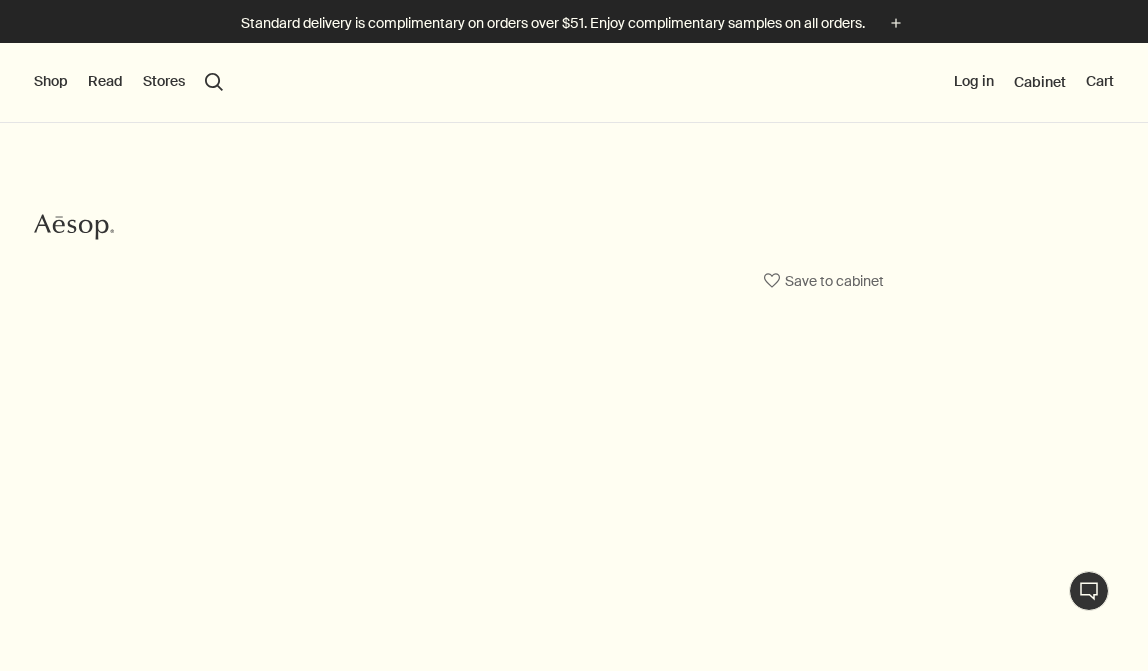 scroll, scrollTop: 0, scrollLeft: 0, axis: both 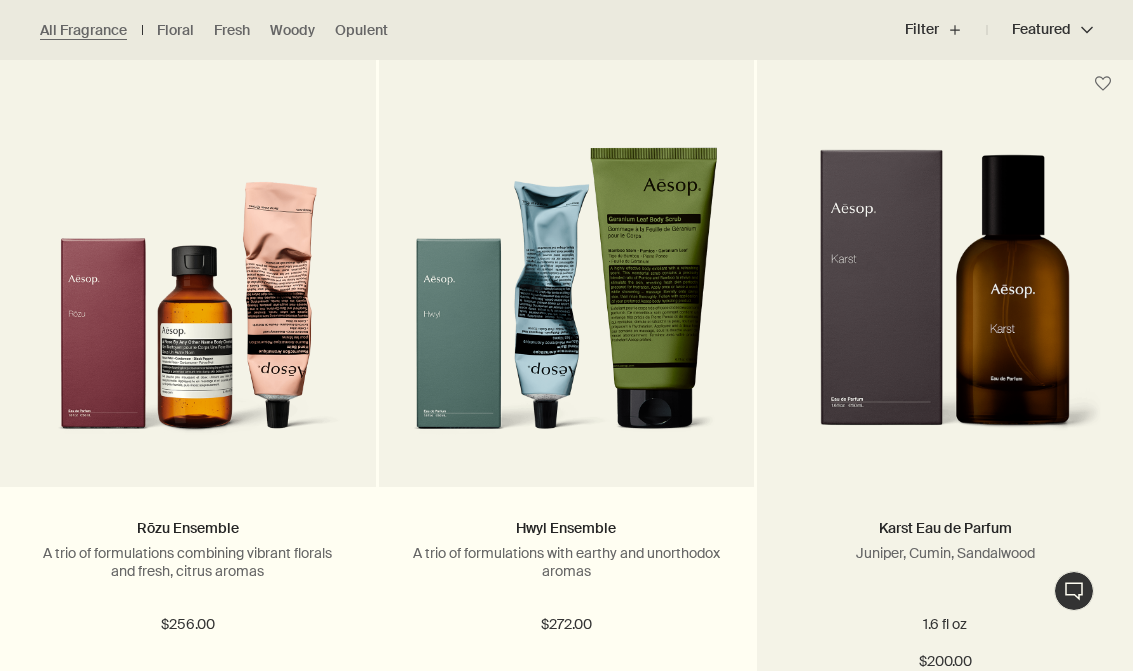 click at bounding box center [945, 303] 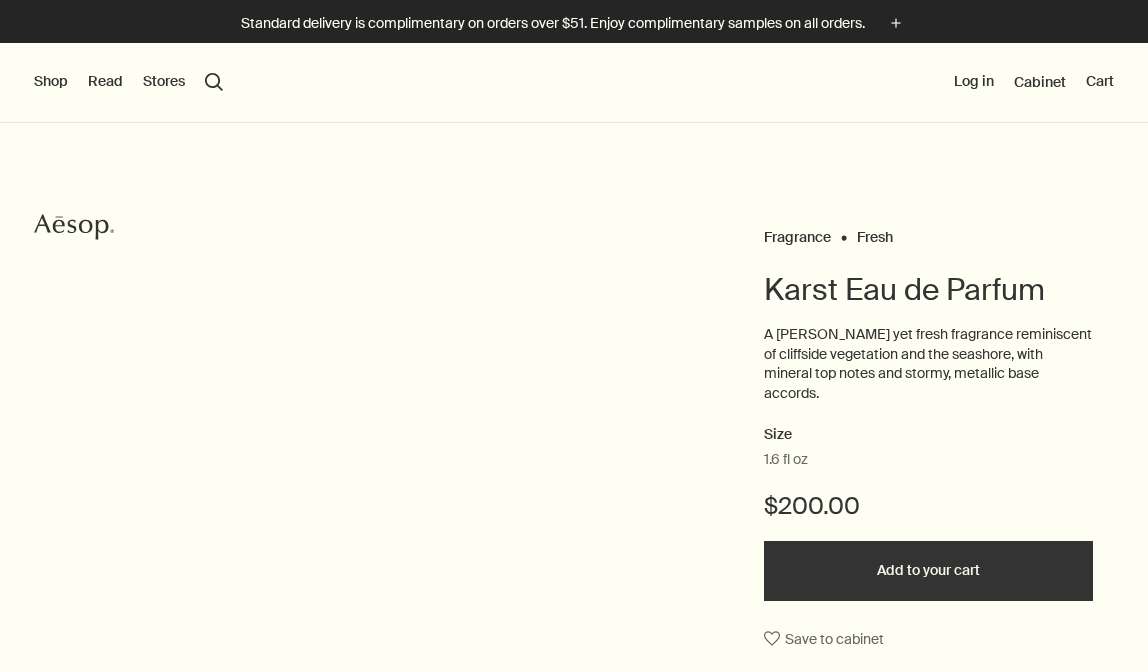 scroll, scrollTop: 0, scrollLeft: 0, axis: both 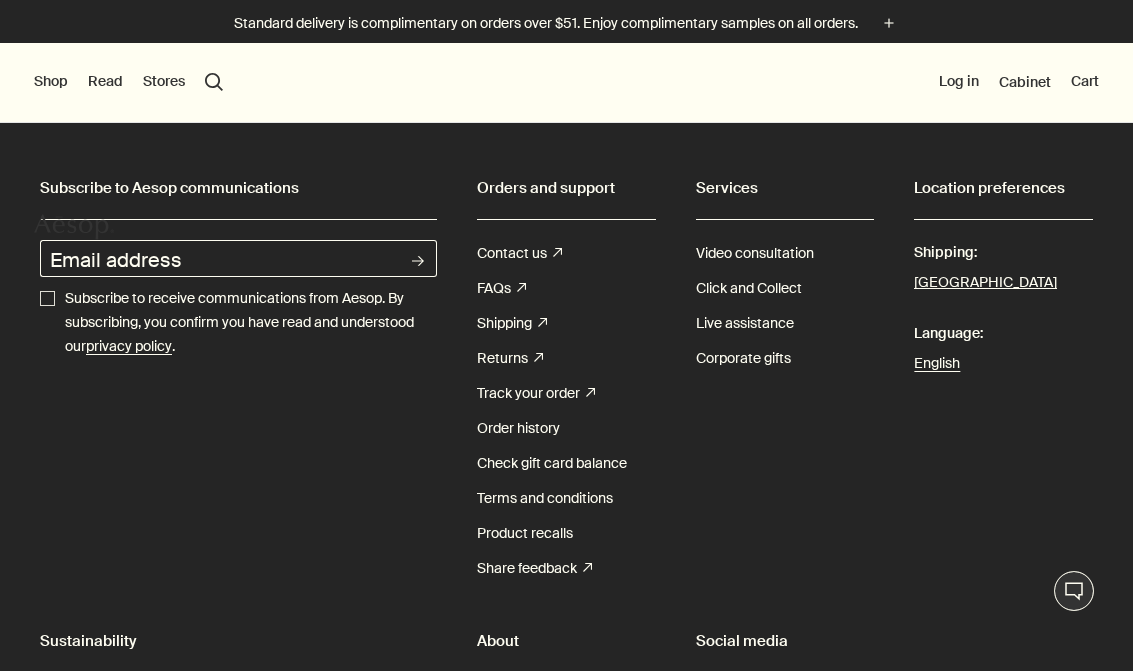 click on "Shop New & Notable [MEDICAL_DATA] Hand & Body Home Hair Fragrance Kits & Travel Gifts Live assistance Read About Our story Careers Foundation Contact us   rightUpArrow Philosophy Design Products Stores search Search Log in Cabinet Cart" at bounding box center [566, 83] 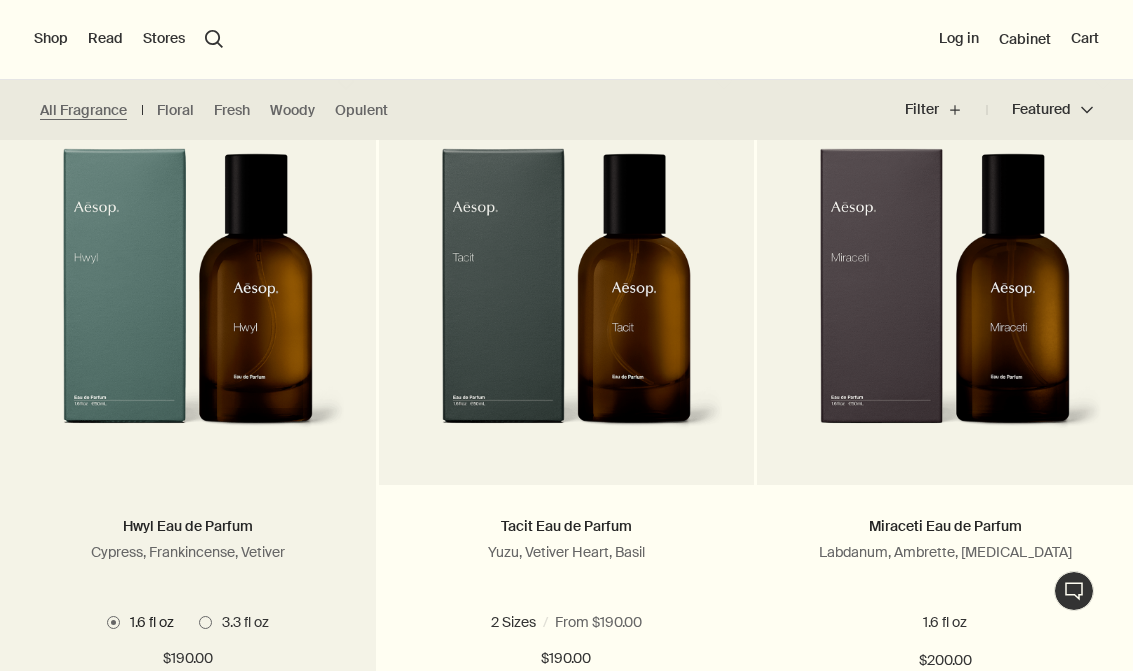 scroll, scrollTop: 1089, scrollLeft: 0, axis: vertical 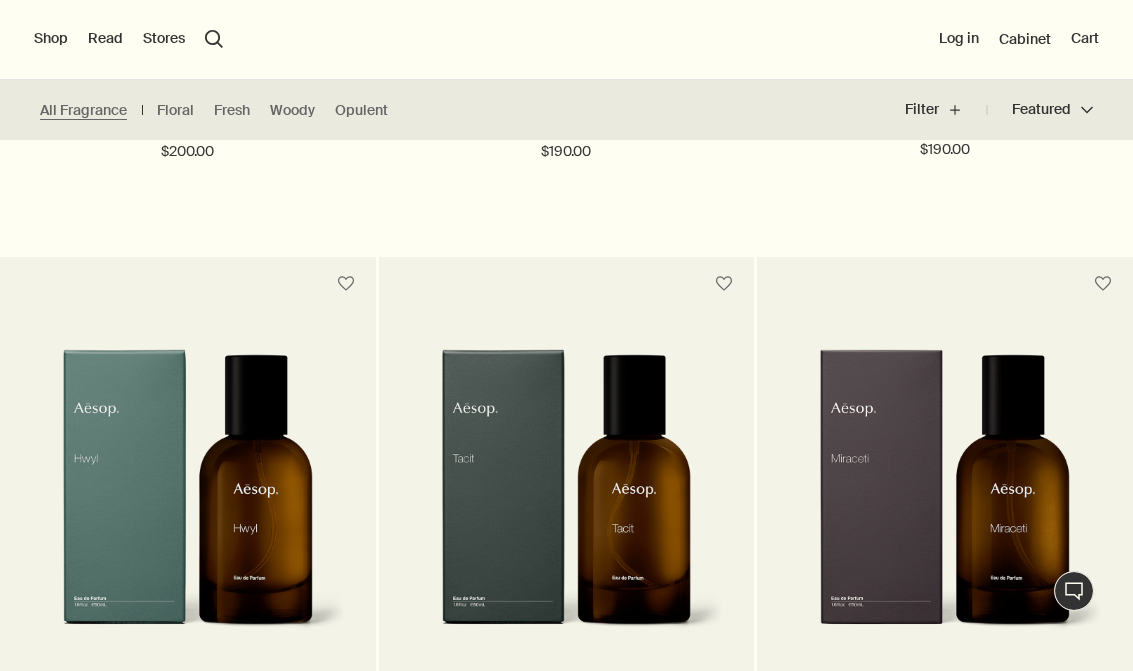 click at bounding box center (188, 503) 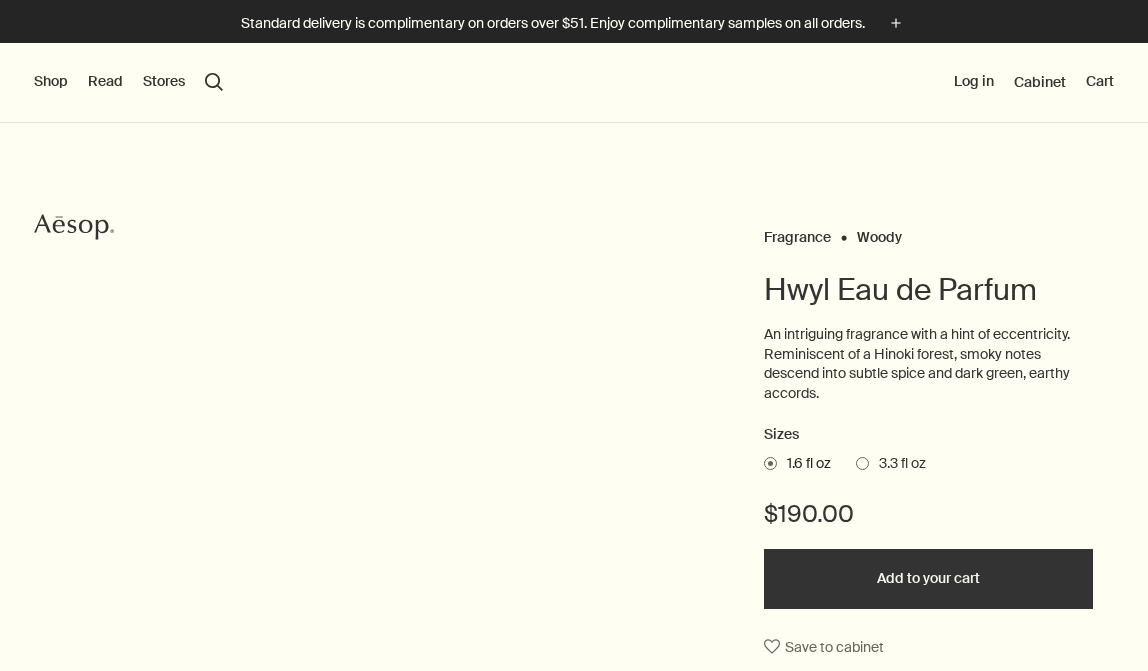 scroll, scrollTop: 0, scrollLeft: 0, axis: both 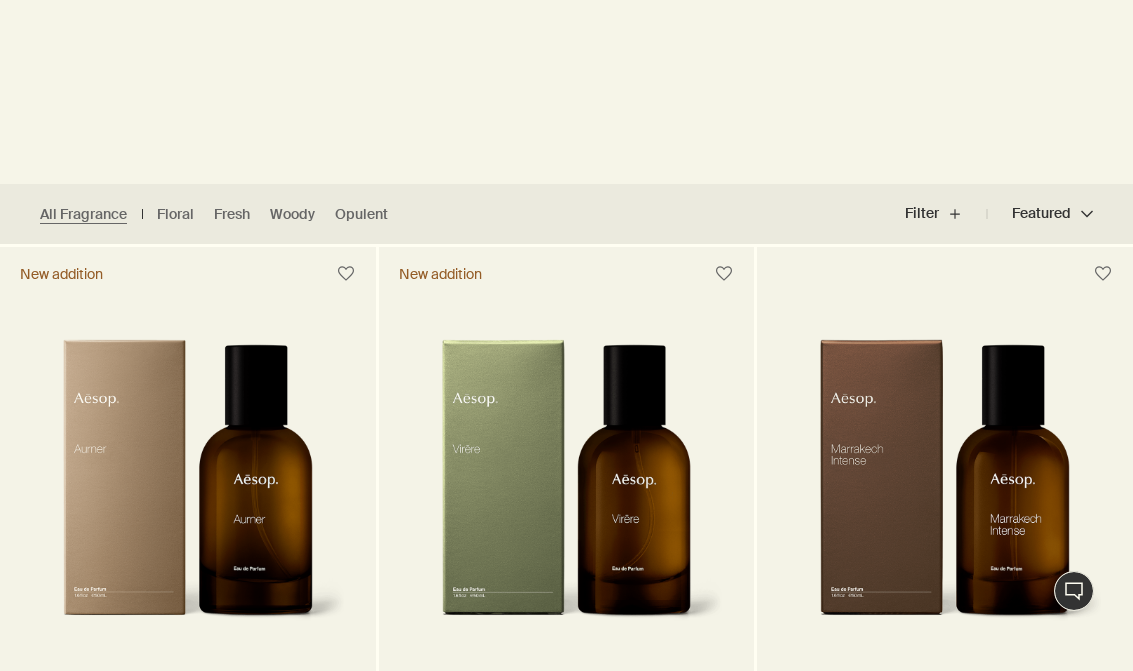click at bounding box center (188, 493) 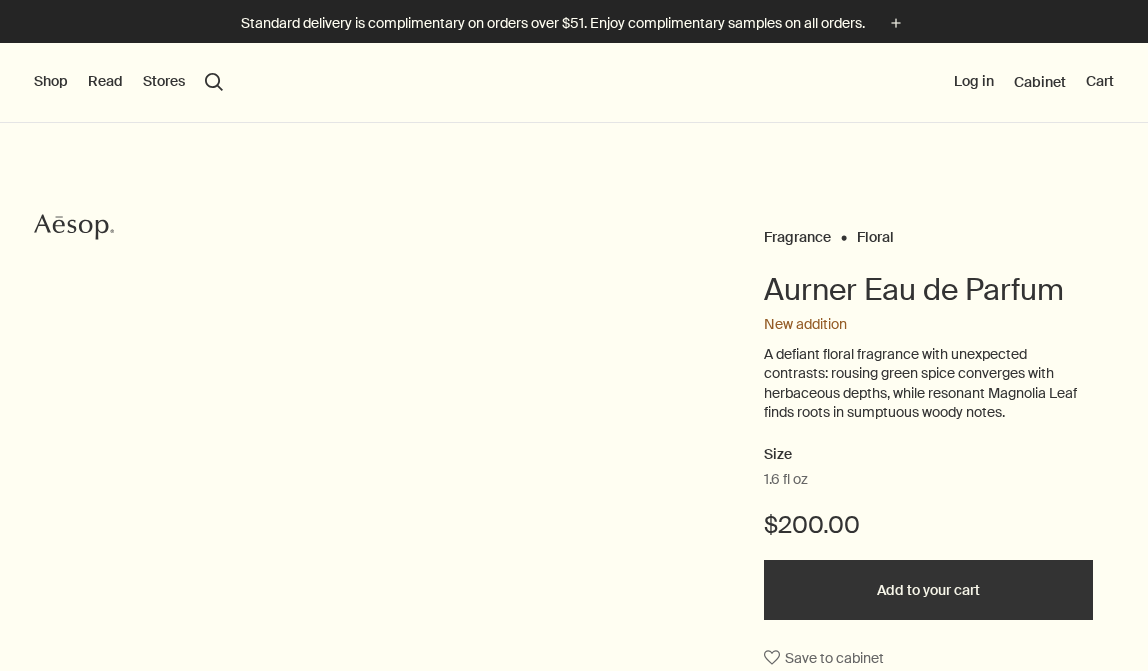 scroll, scrollTop: 0, scrollLeft: 0, axis: both 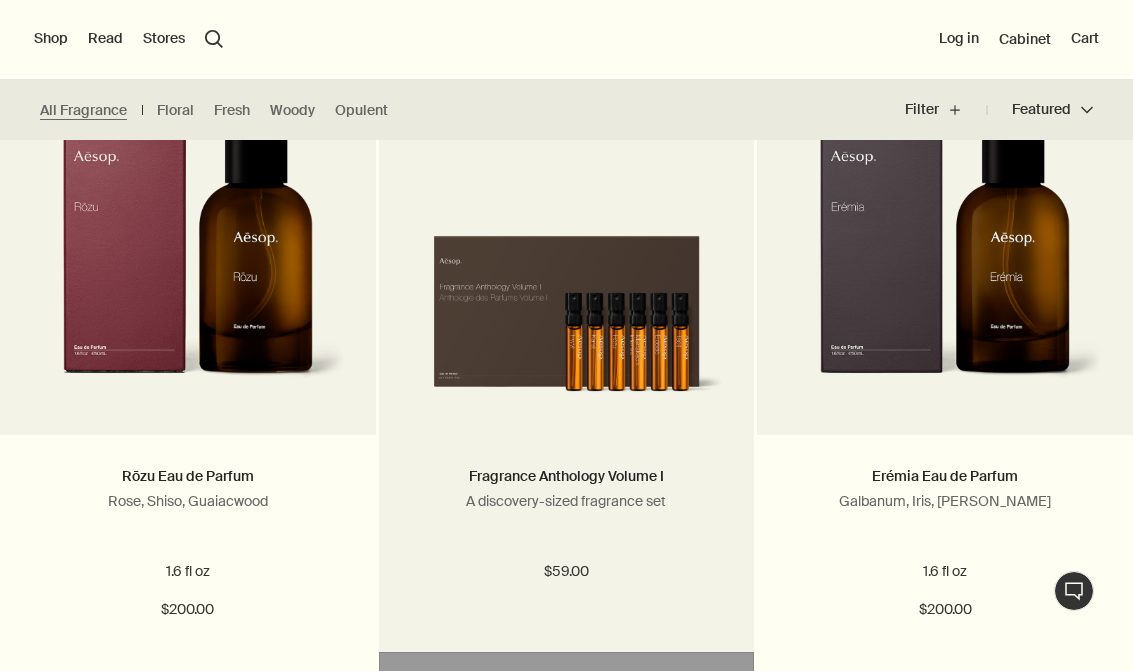 click at bounding box center (567, 309) 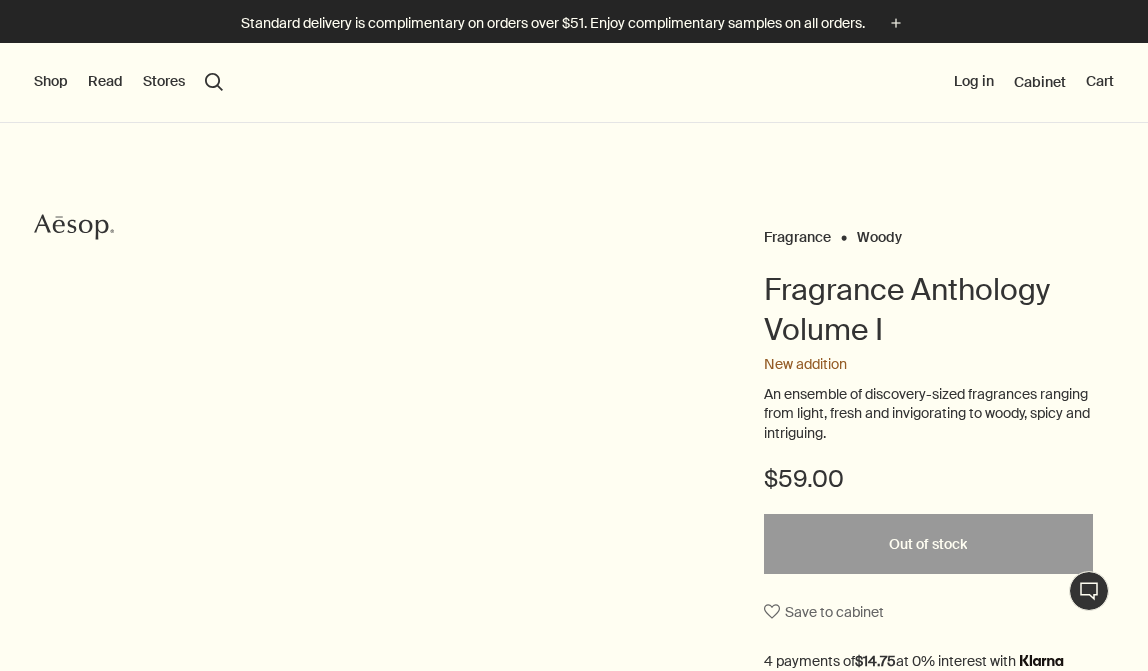 scroll, scrollTop: 0, scrollLeft: 0, axis: both 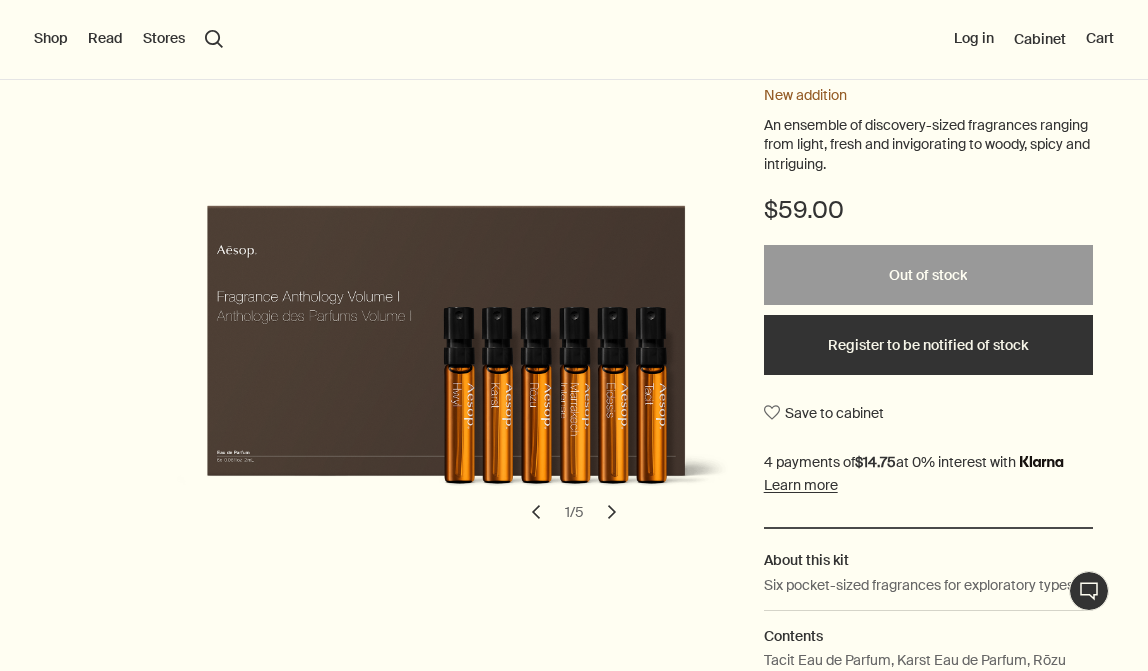 click on "Register to be notified of stock" at bounding box center [928, 345] 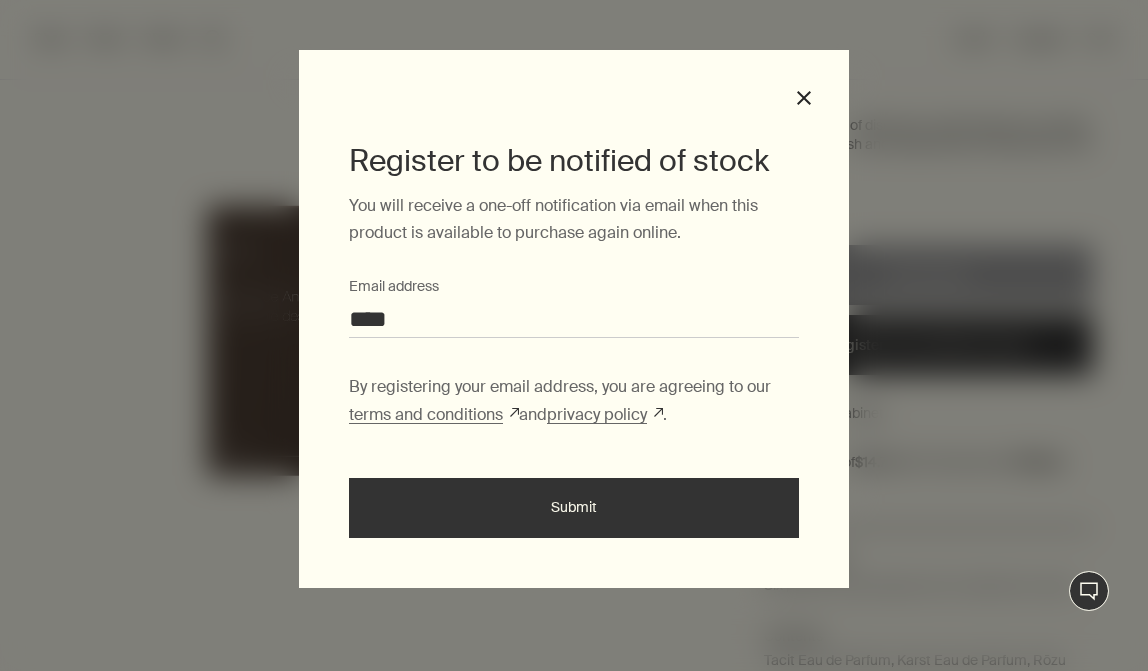 type on "**********" 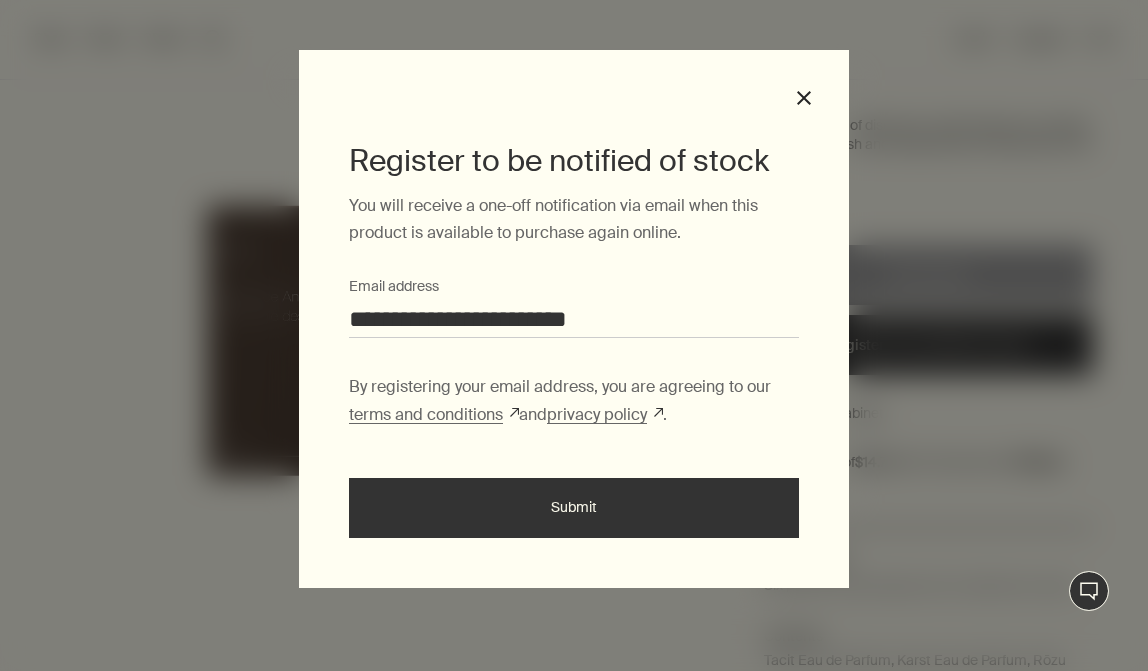 click on "Submit" at bounding box center (574, 508) 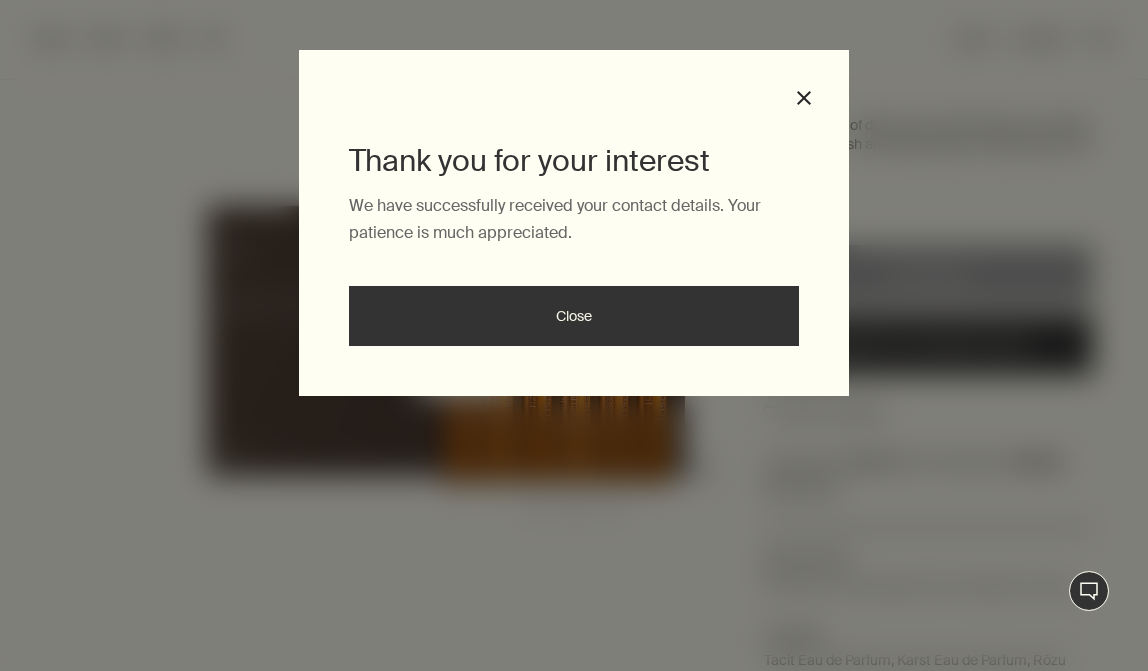 click on "Close" at bounding box center [574, 316] 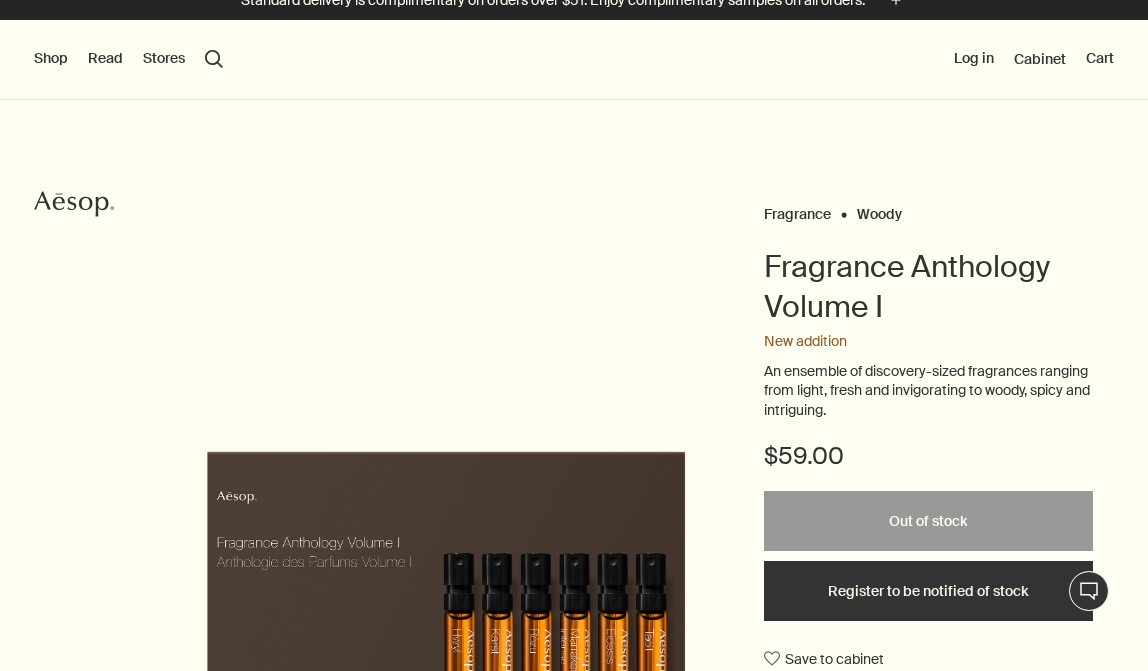 scroll, scrollTop: 0, scrollLeft: 0, axis: both 